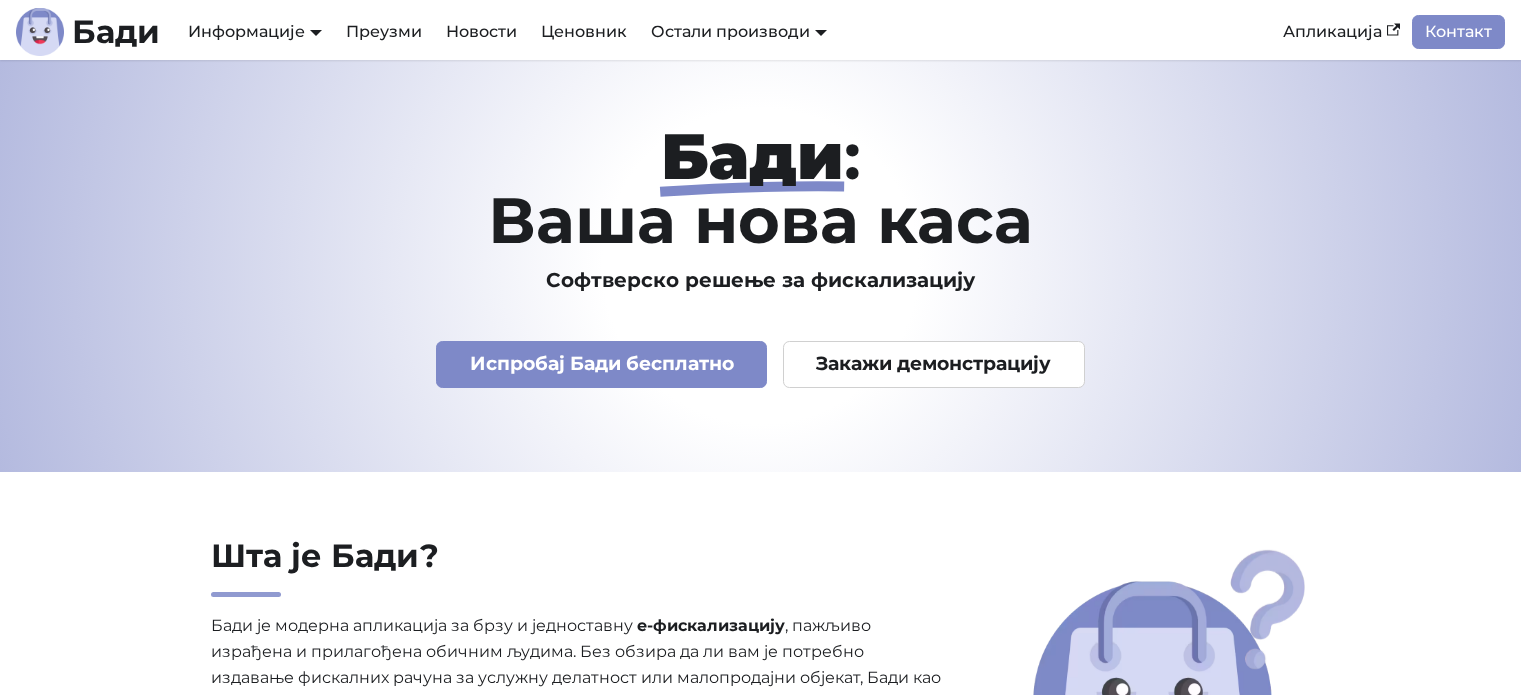 scroll, scrollTop: 0, scrollLeft: 0, axis: both 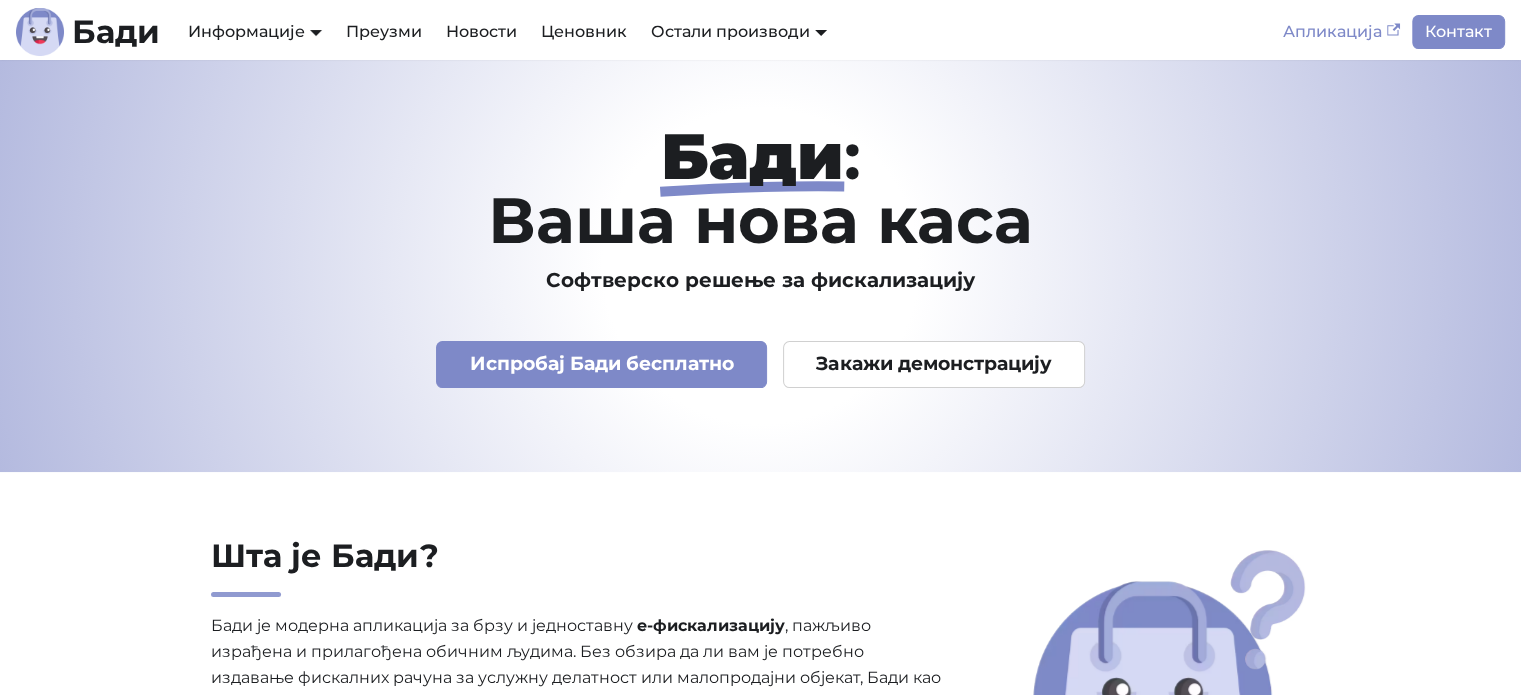 click on "Апликација" at bounding box center (1341, 32) 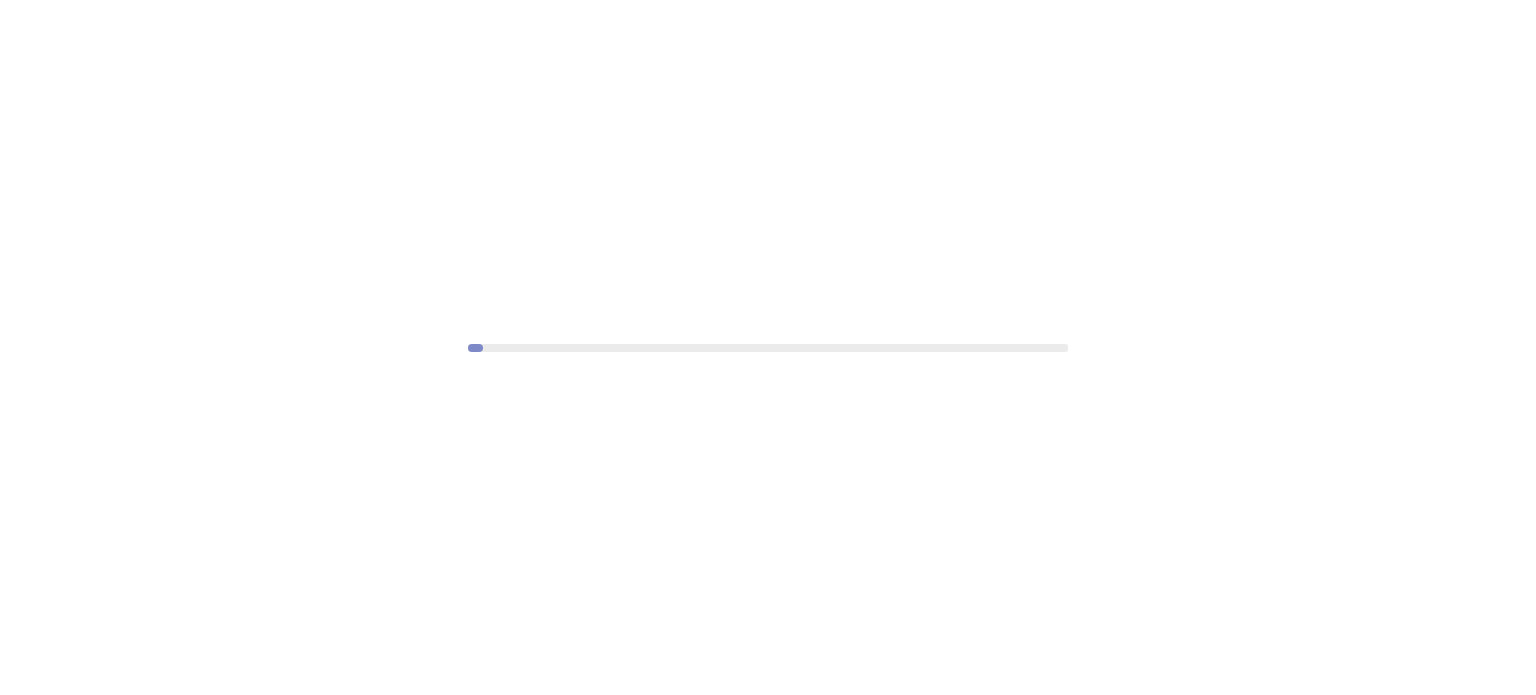 scroll, scrollTop: 0, scrollLeft: 0, axis: both 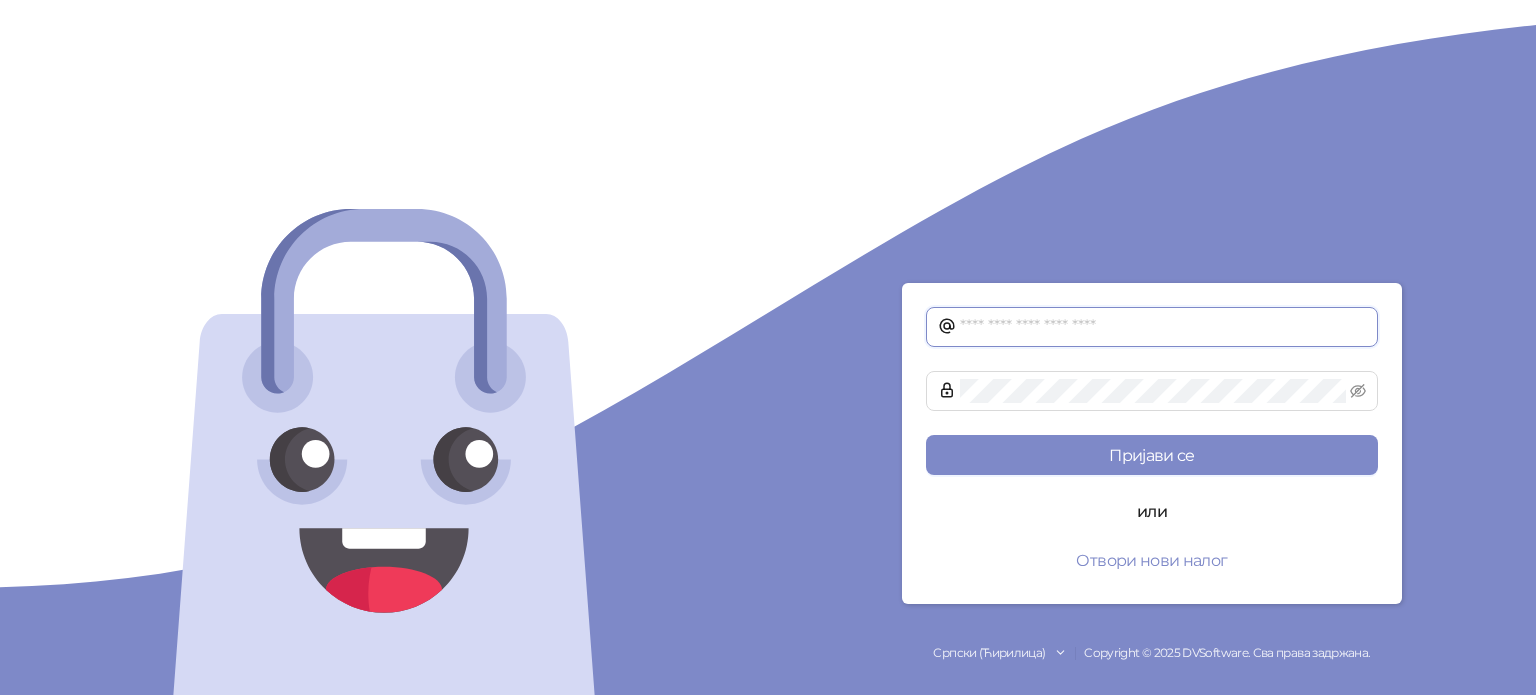 click at bounding box center (1163, 327) 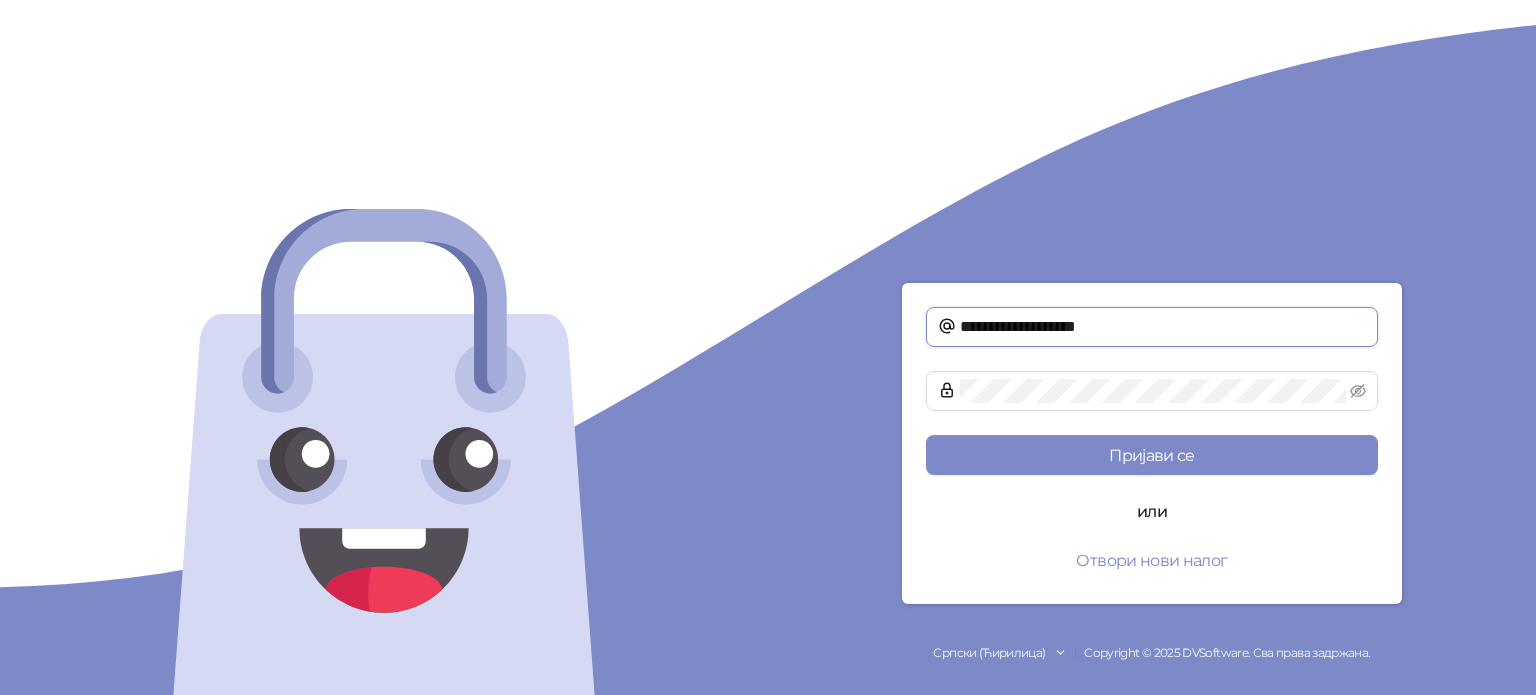 type on "**********" 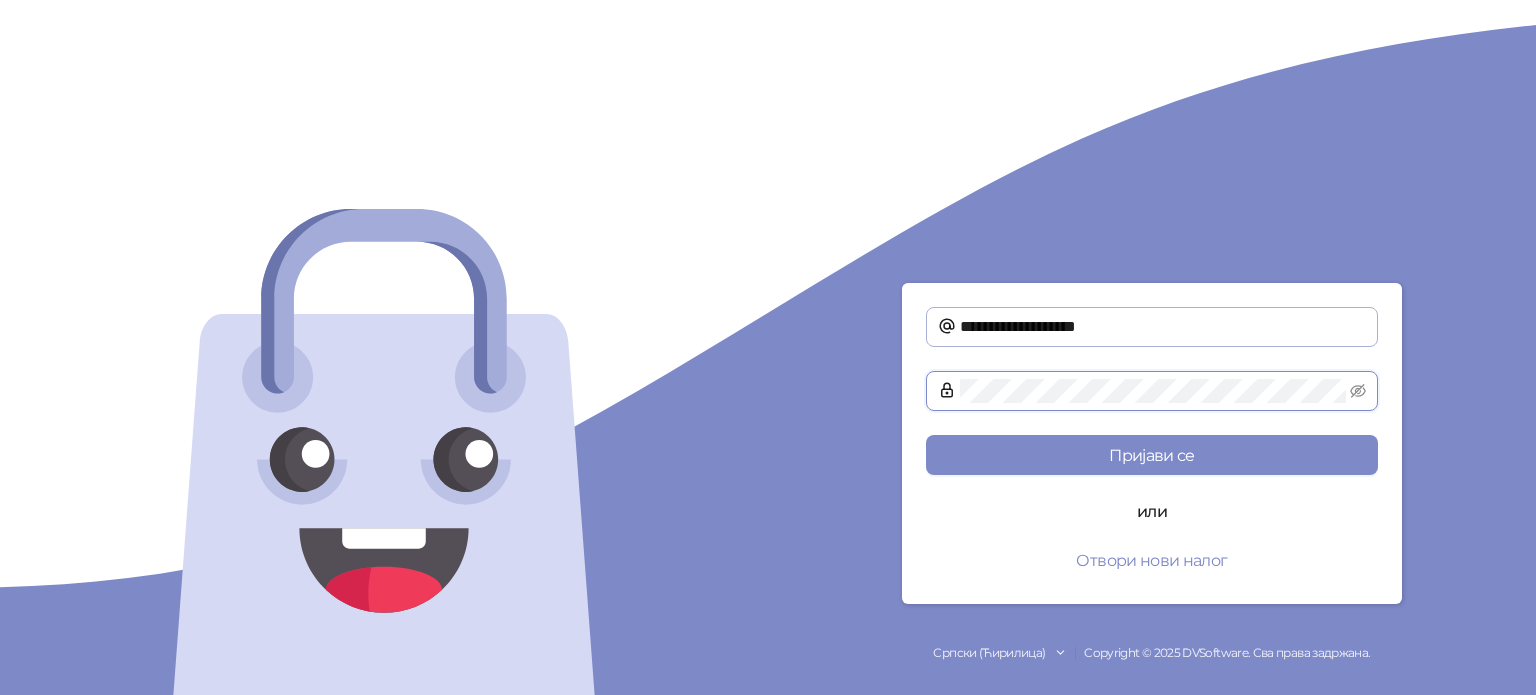 click on "Пријави се" at bounding box center (1152, 455) 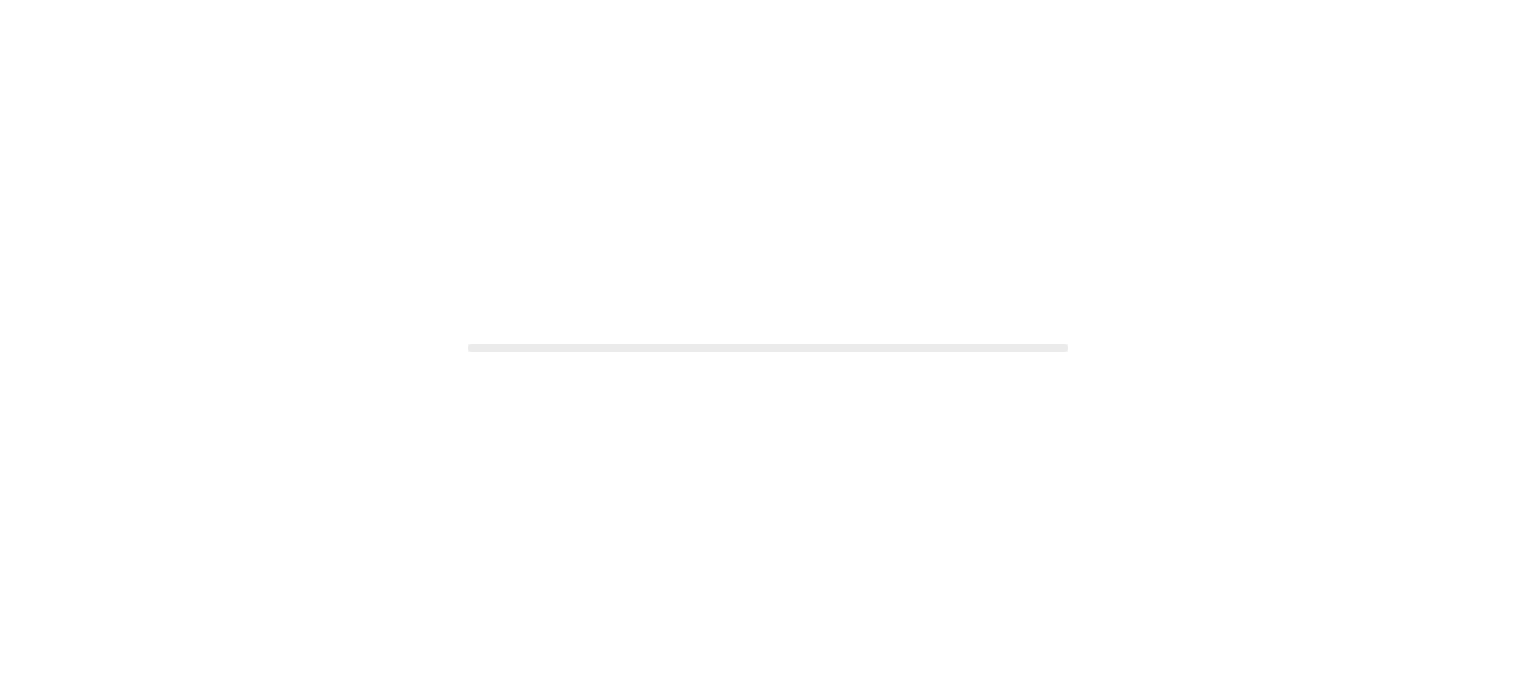 scroll, scrollTop: 0, scrollLeft: 0, axis: both 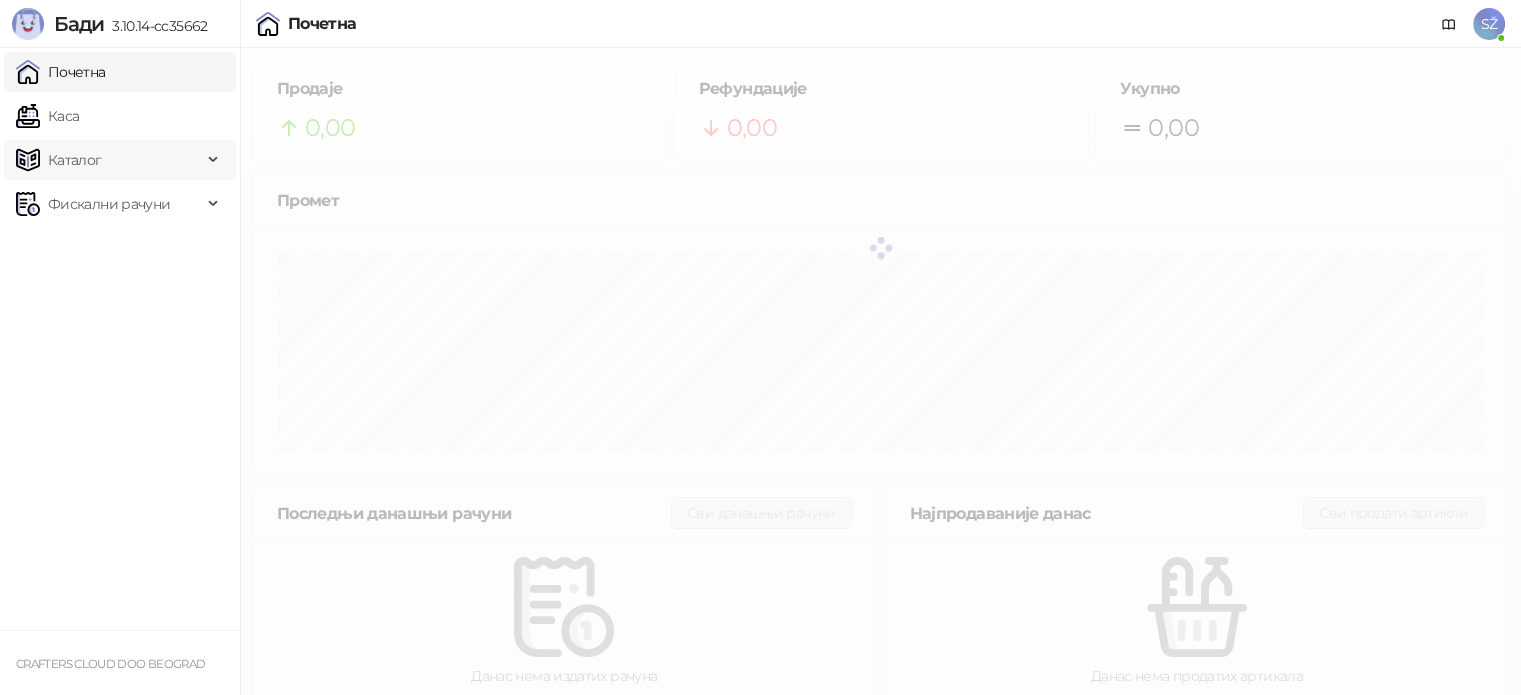 click on "Каталог" at bounding box center (120, 160) 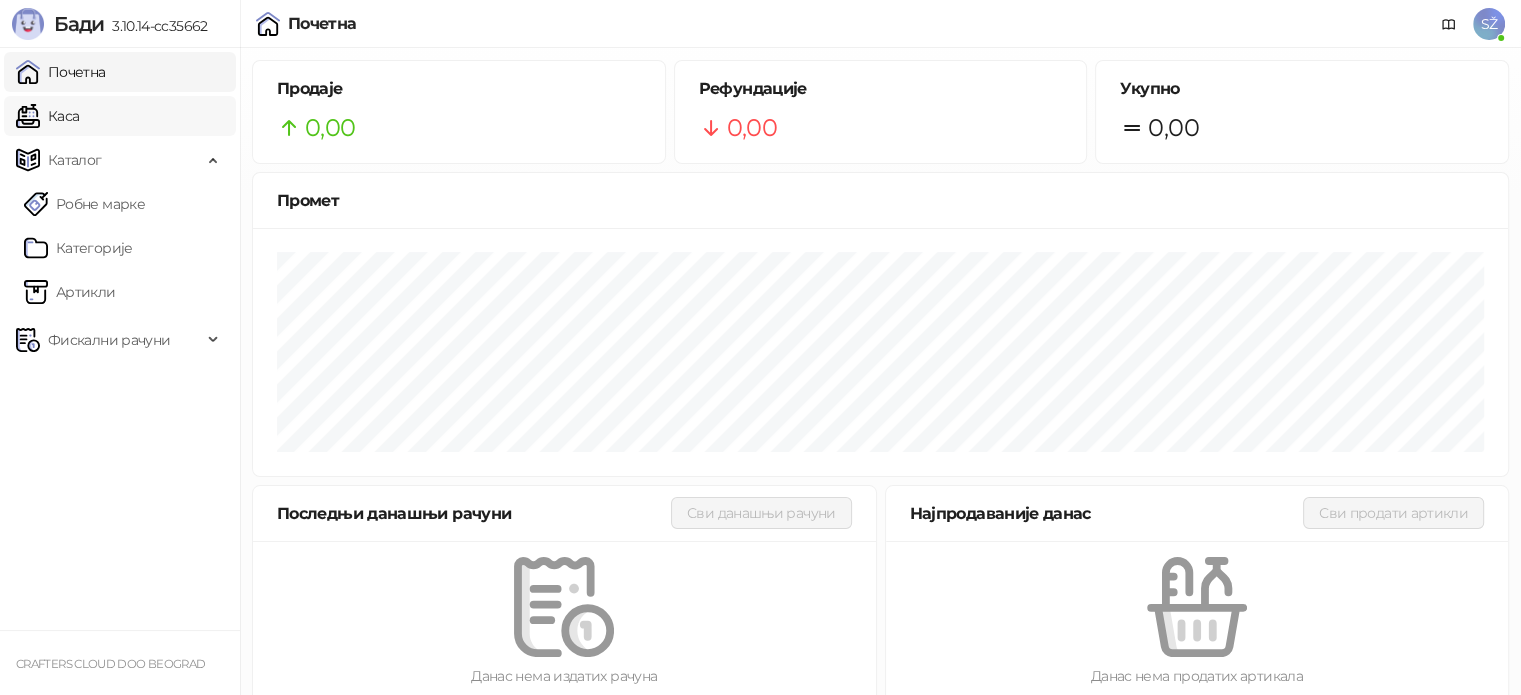 click on "Каса" at bounding box center (47, 116) 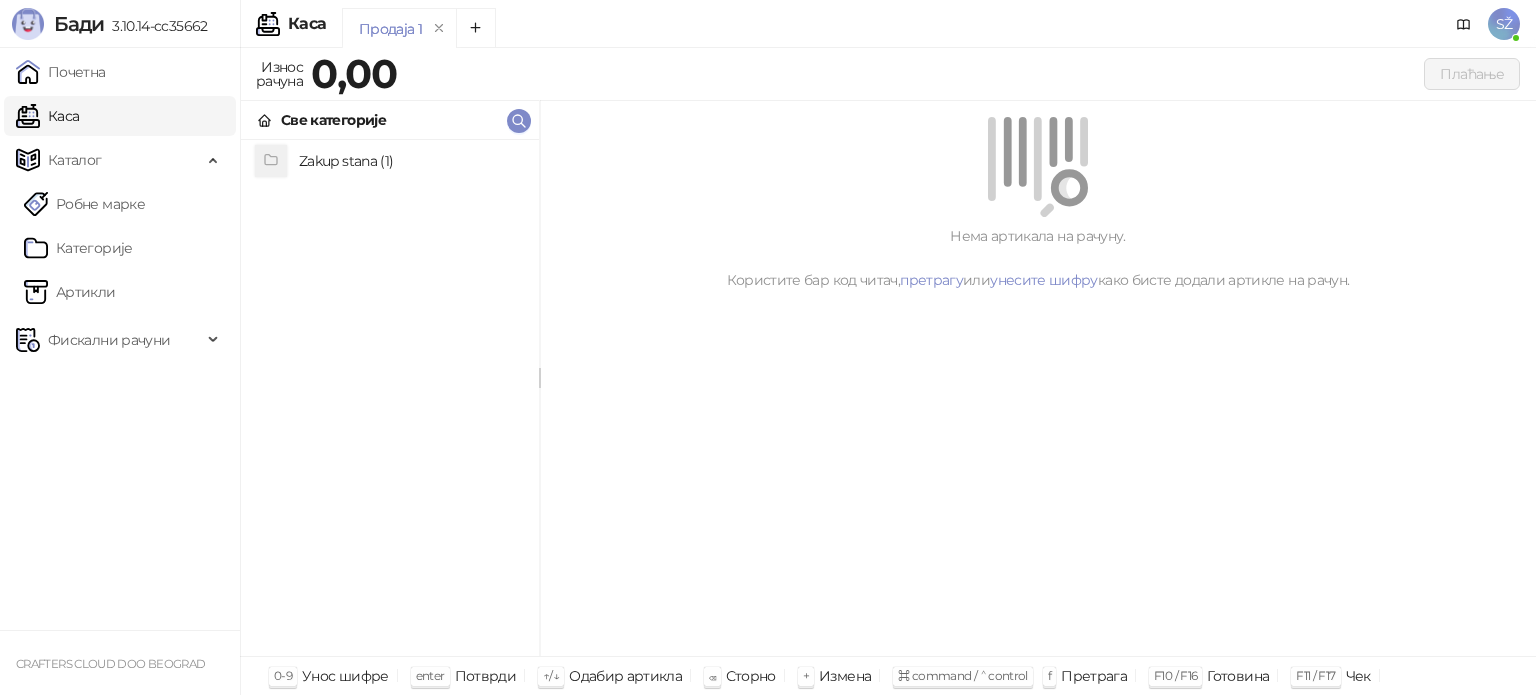 click on "SŽ" at bounding box center [1504, 24] 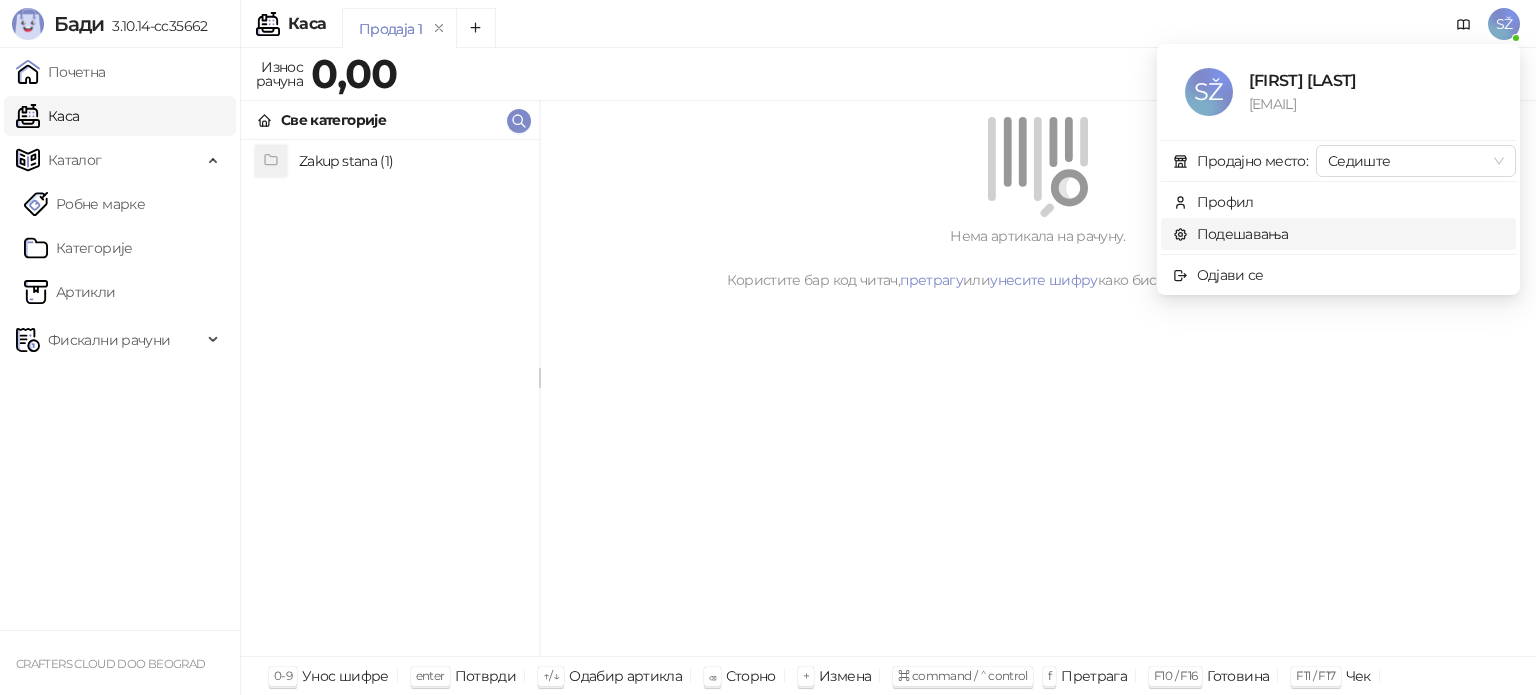 click on "Подешавања" at bounding box center [1231, 234] 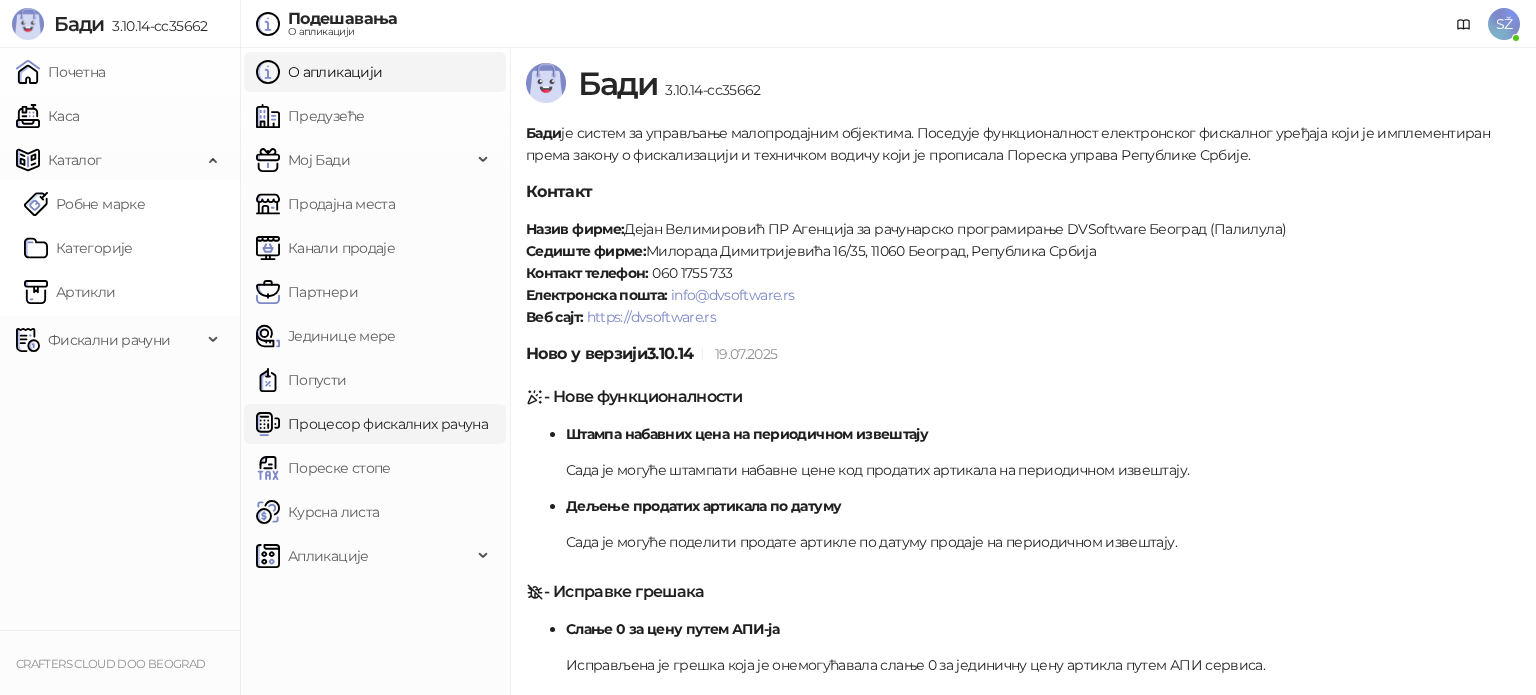 click on "Процесор фискалних рачуна" at bounding box center [372, 424] 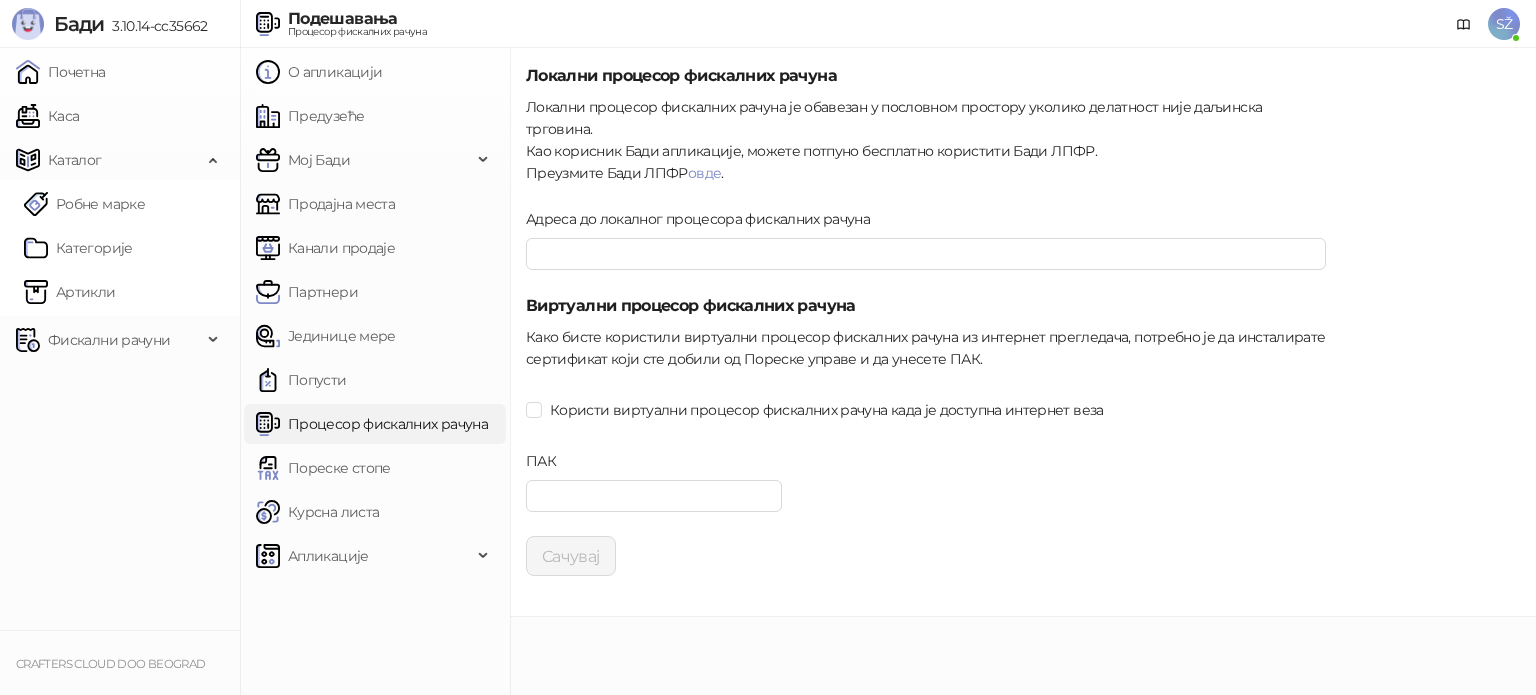 type on "**********" 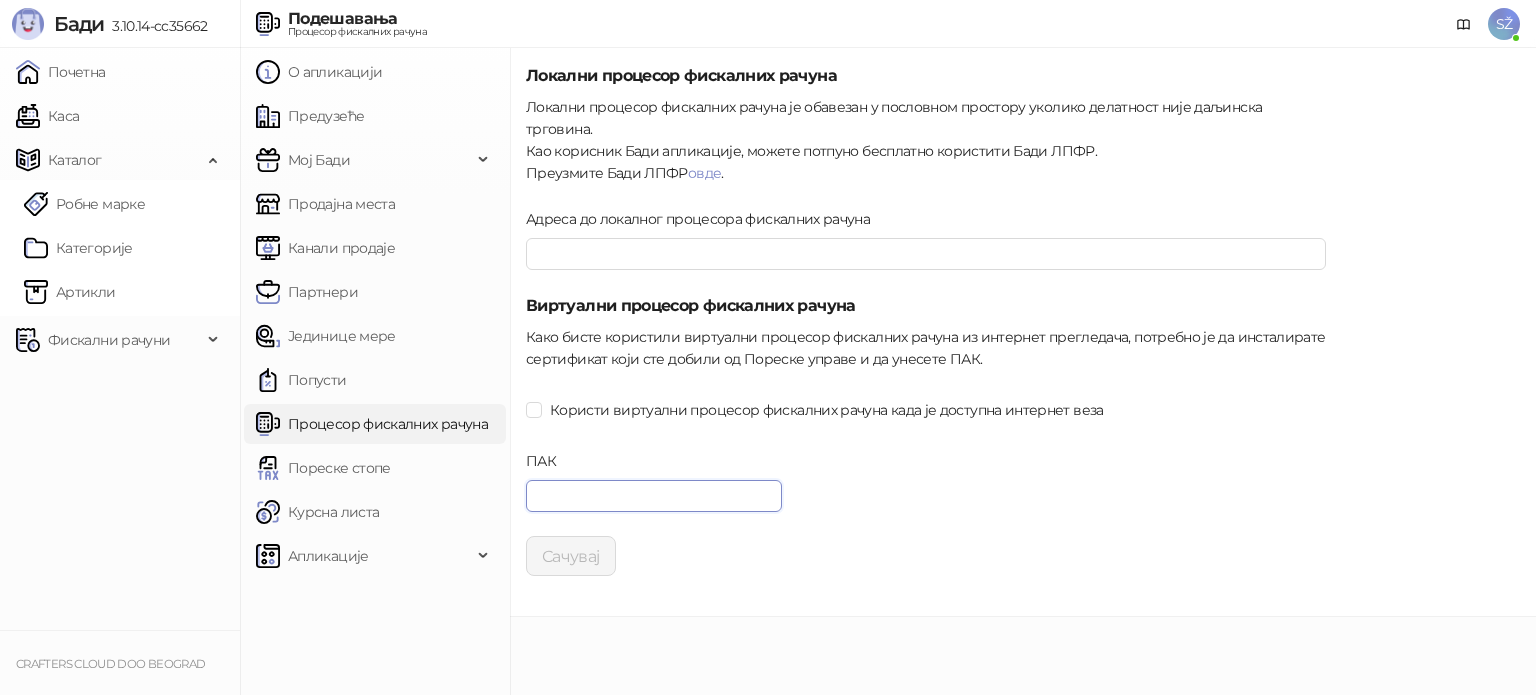 click on "ПАК" at bounding box center [654, 496] 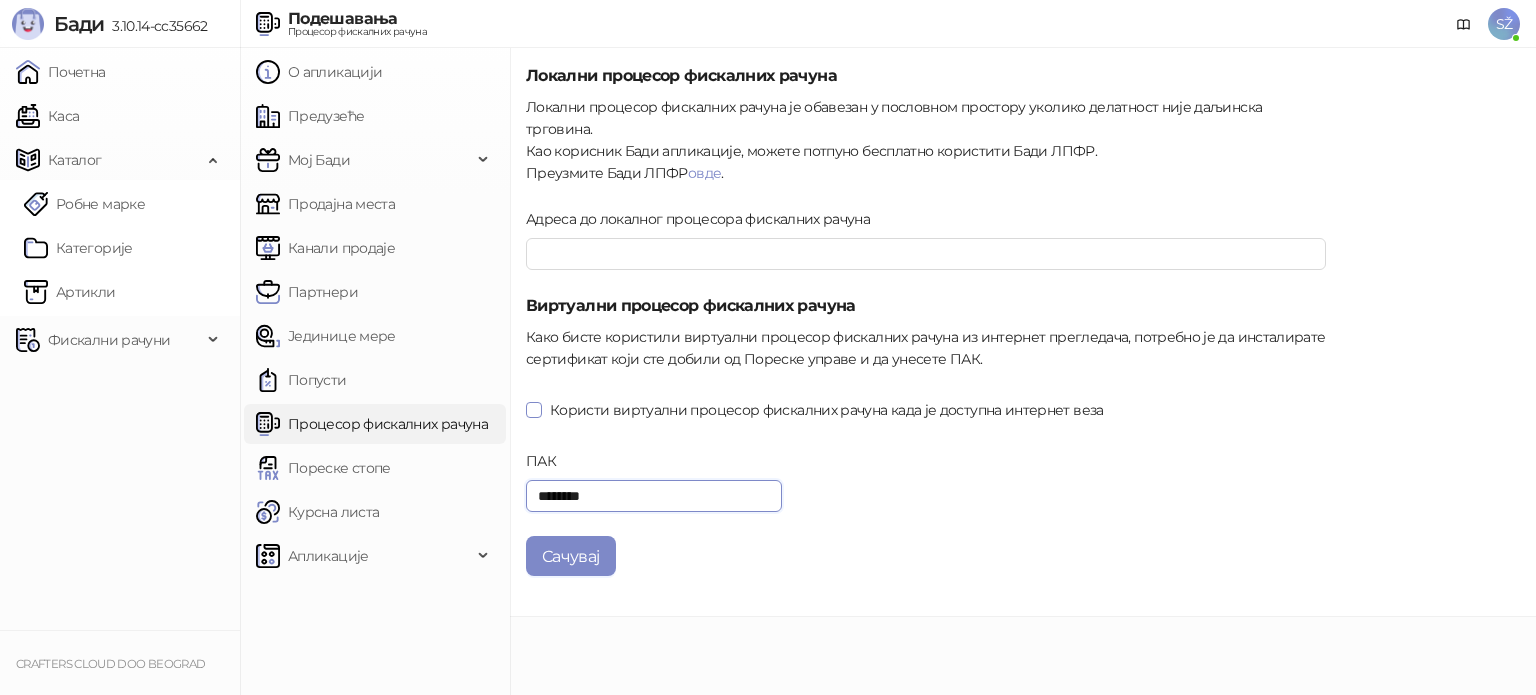 type on "********" 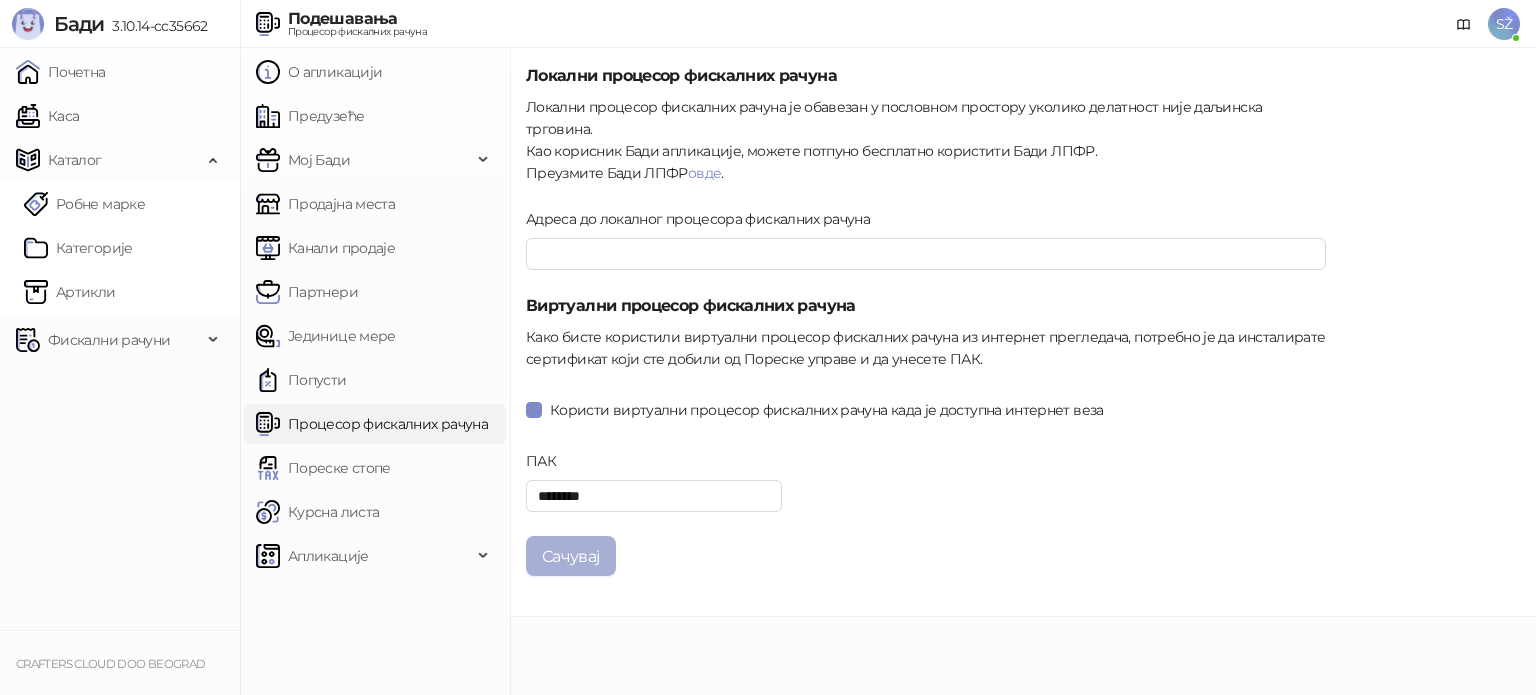 click on "Сачувај" at bounding box center (571, 556) 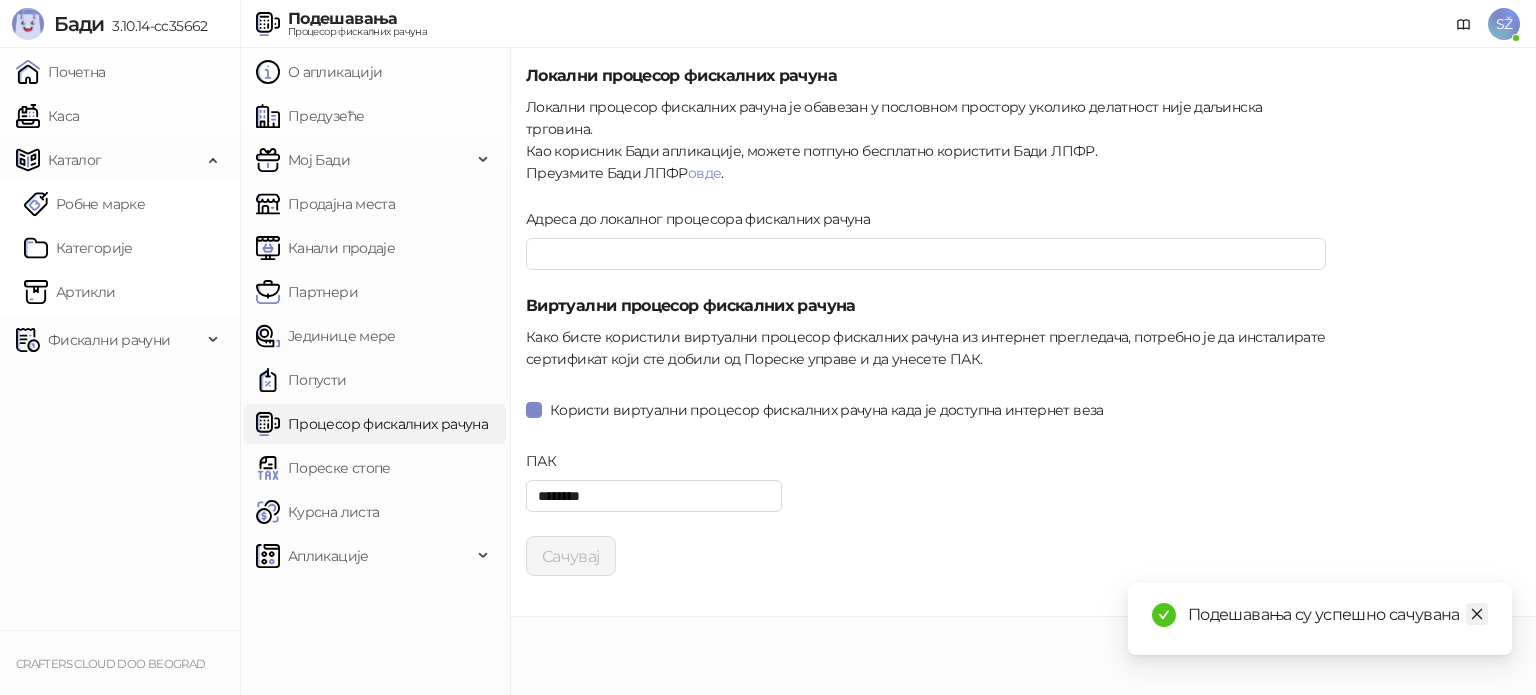 click at bounding box center (1477, 614) 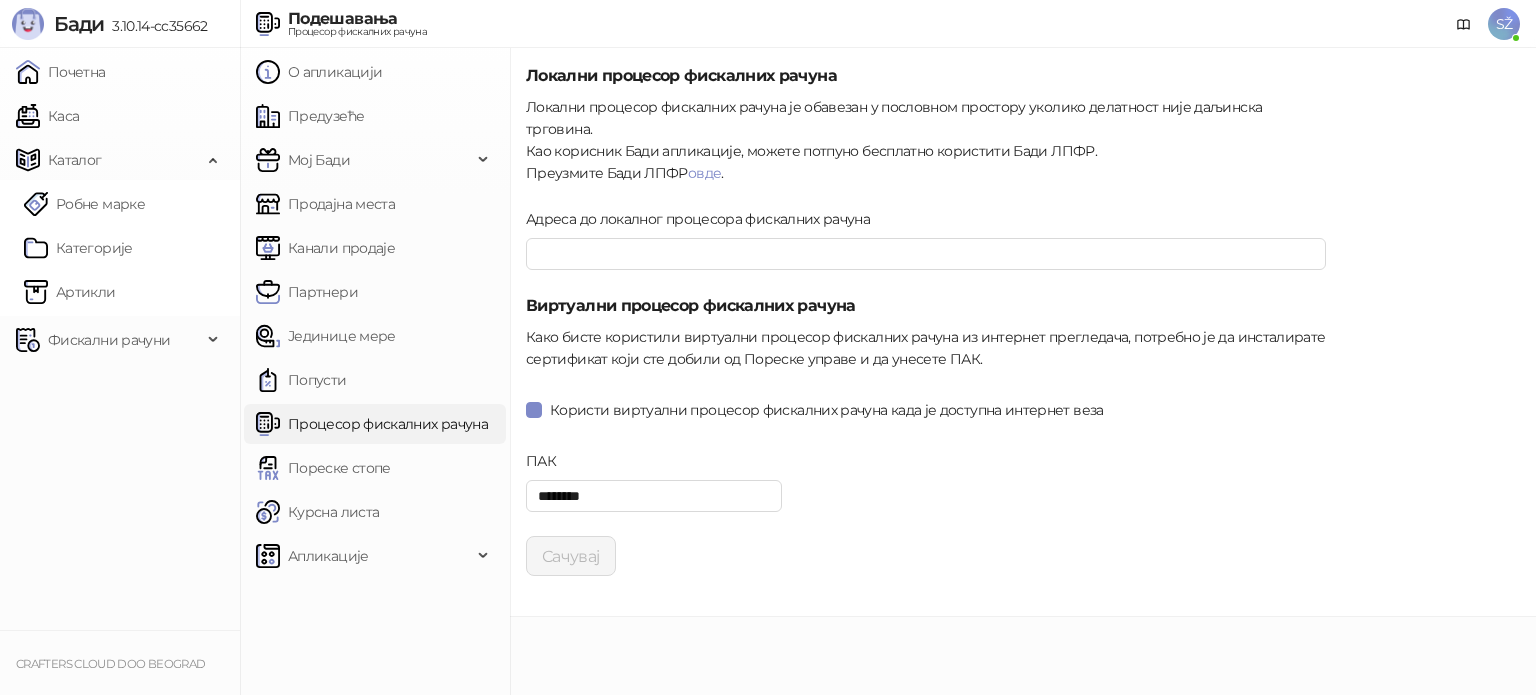 click on "SŽ" at bounding box center [1504, 24] 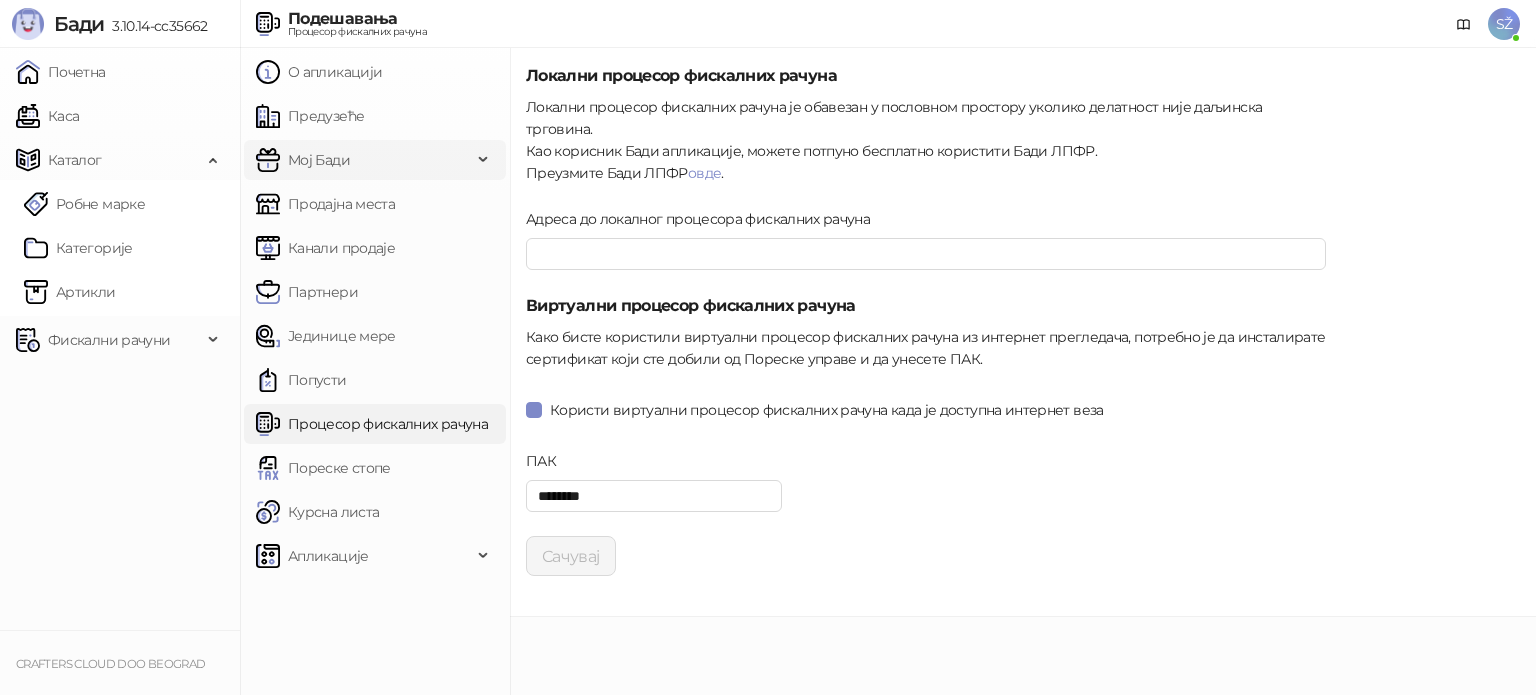 click on "Мој Бади" at bounding box center [364, 160] 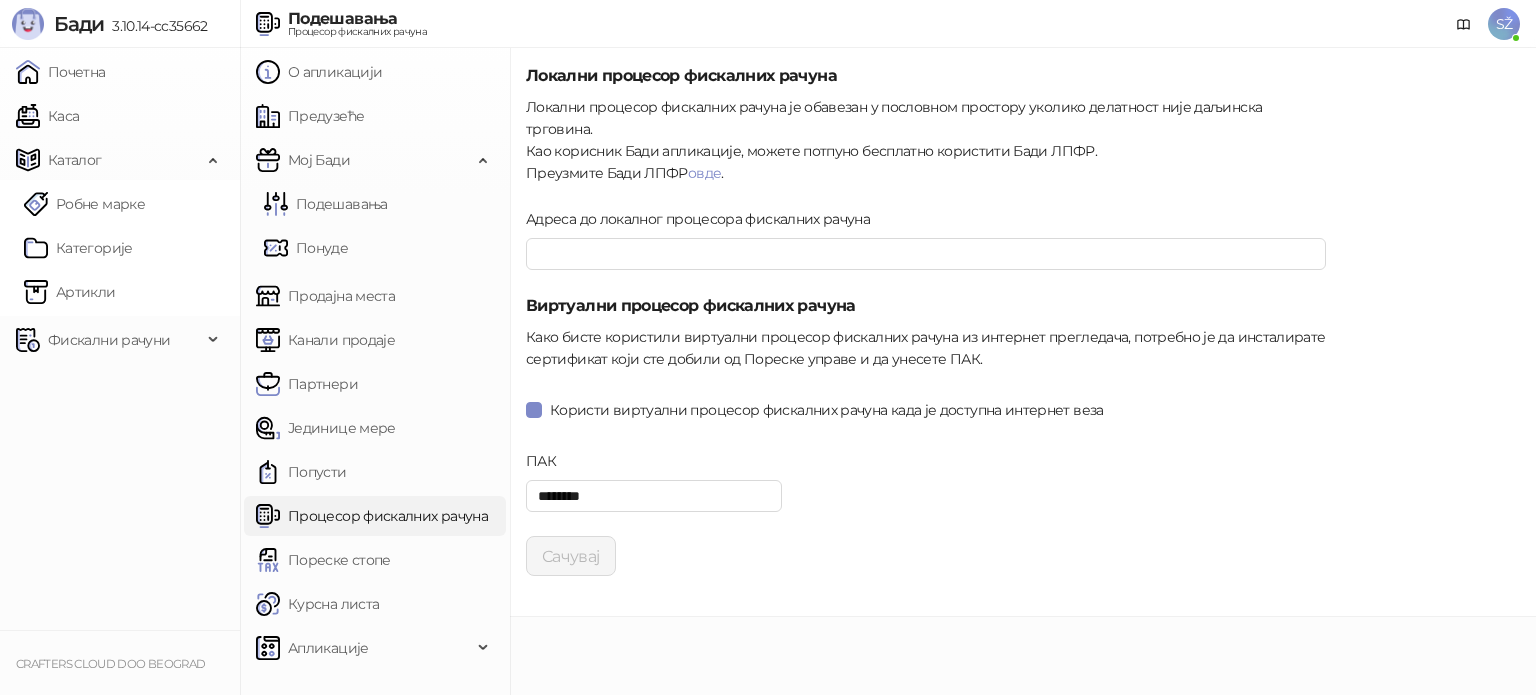 click on "**********" at bounding box center (1023, 371) 